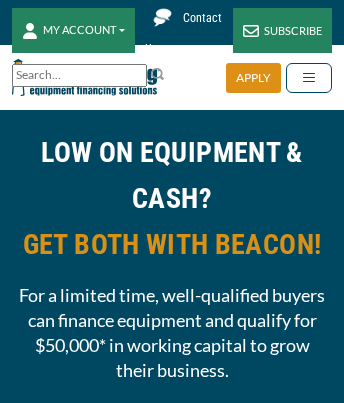 scroll, scrollTop: 0, scrollLeft: 0, axis: both 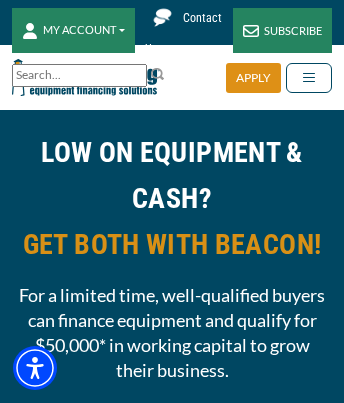 click on "Privacy Policy" at bounding box center (173, 15446) 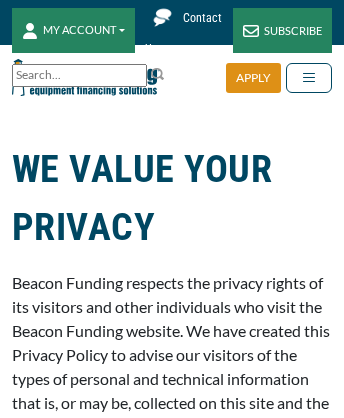 scroll, scrollTop: 0, scrollLeft: 0, axis: both 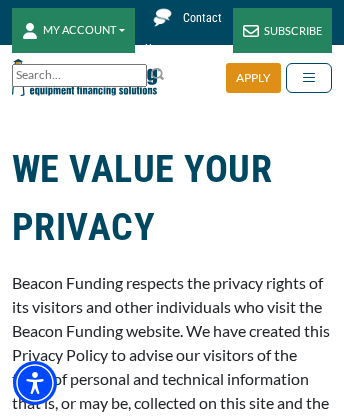click on "CALCULATE PAYMENTS" at bounding box center (172, 18788) 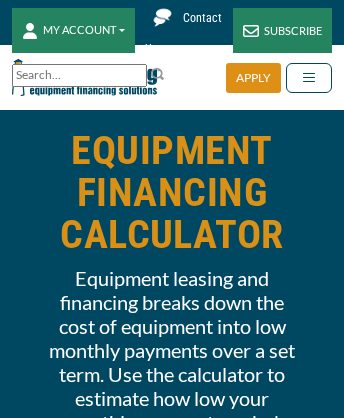scroll, scrollTop: 0, scrollLeft: 0, axis: both 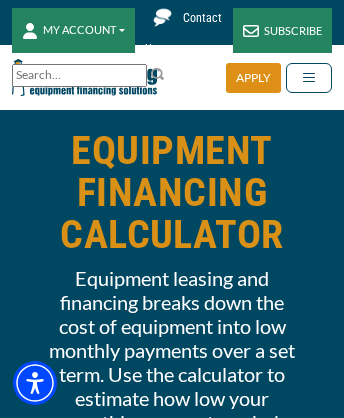 click at bounding box center (189, 2657) 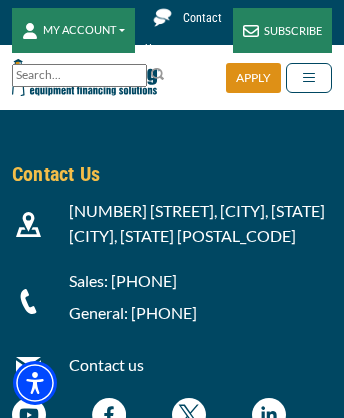 click on "SUBSCRIBE" at bounding box center [282, 30] 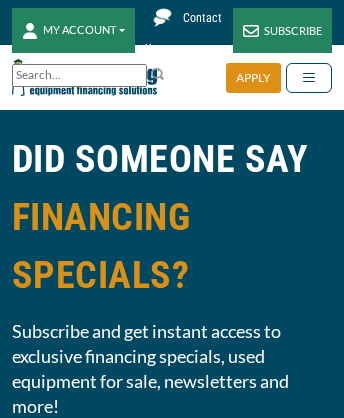 scroll, scrollTop: 0, scrollLeft: 0, axis: both 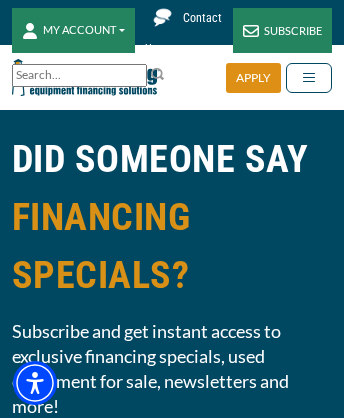 click on "Attributions" at bounding box center [256, 5935] 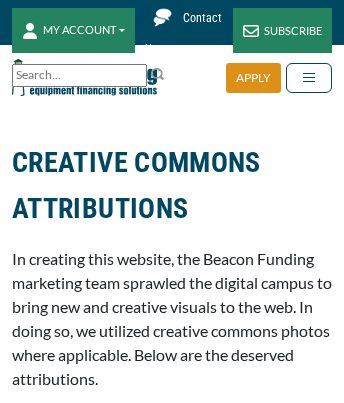 scroll, scrollTop: 0, scrollLeft: 0, axis: both 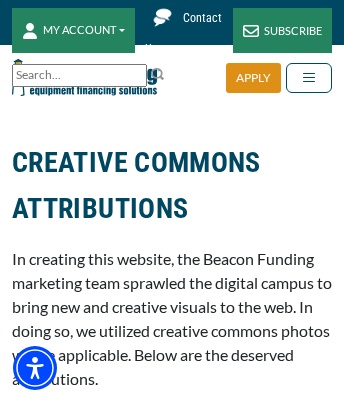 click at bounding box center [79, 1986] 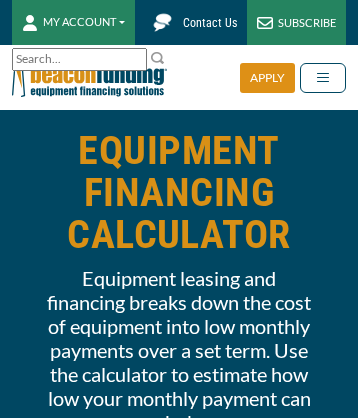 scroll, scrollTop: 0, scrollLeft: 0, axis: both 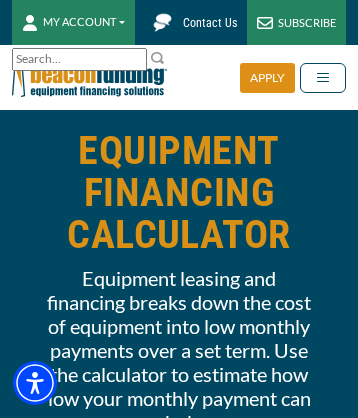 click on "Careers with Beacon" at bounding box center (83, 3252) 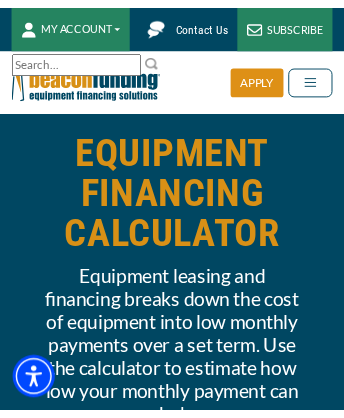 scroll, scrollTop: 2873, scrollLeft: 0, axis: vertical 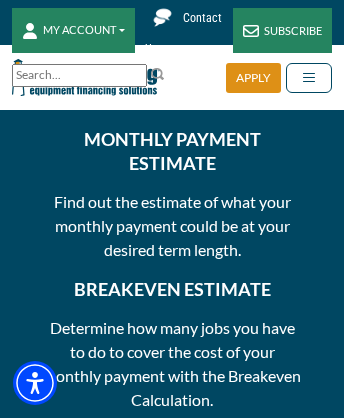 click on "How Equipment Financing Works" at bounding box center [127, 1342] 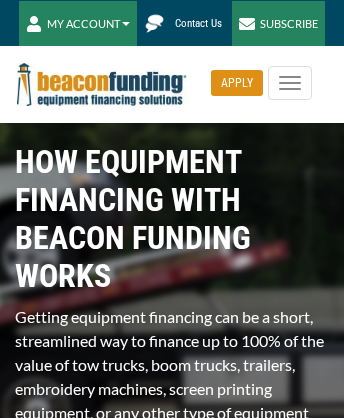 scroll, scrollTop: 0, scrollLeft: 0, axis: both 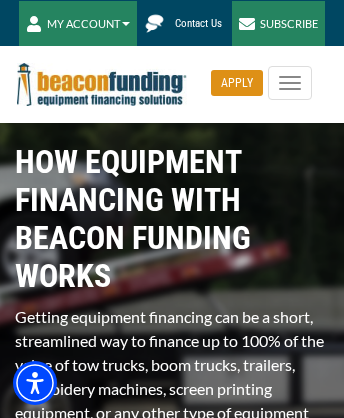 click on "business application" at bounding box center [191, 2308] 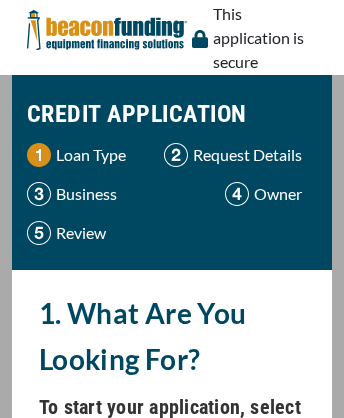 scroll, scrollTop: 0, scrollLeft: 0, axis: both 